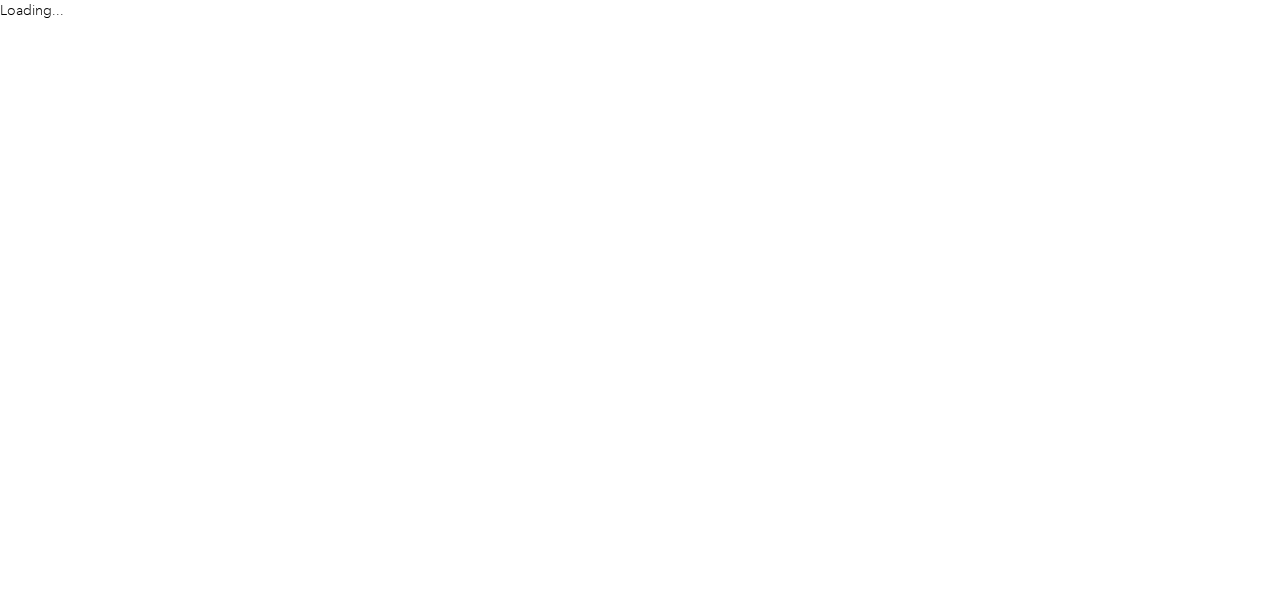 scroll, scrollTop: 0, scrollLeft: 0, axis: both 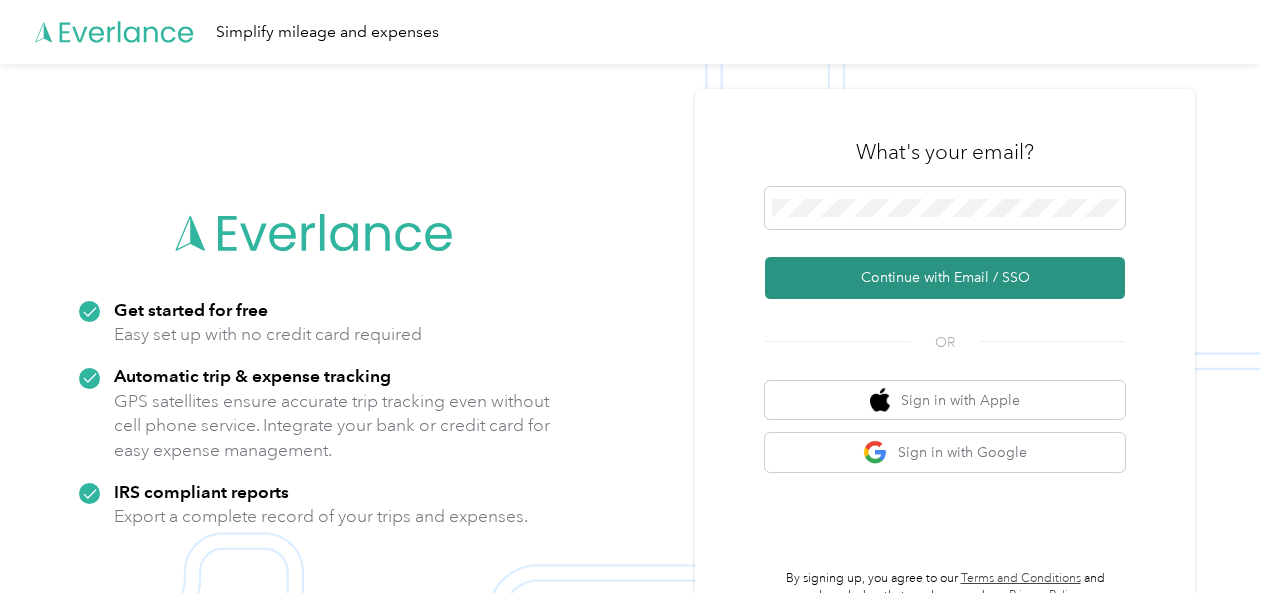 click on "Continue with Email / SSO" at bounding box center (945, 278) 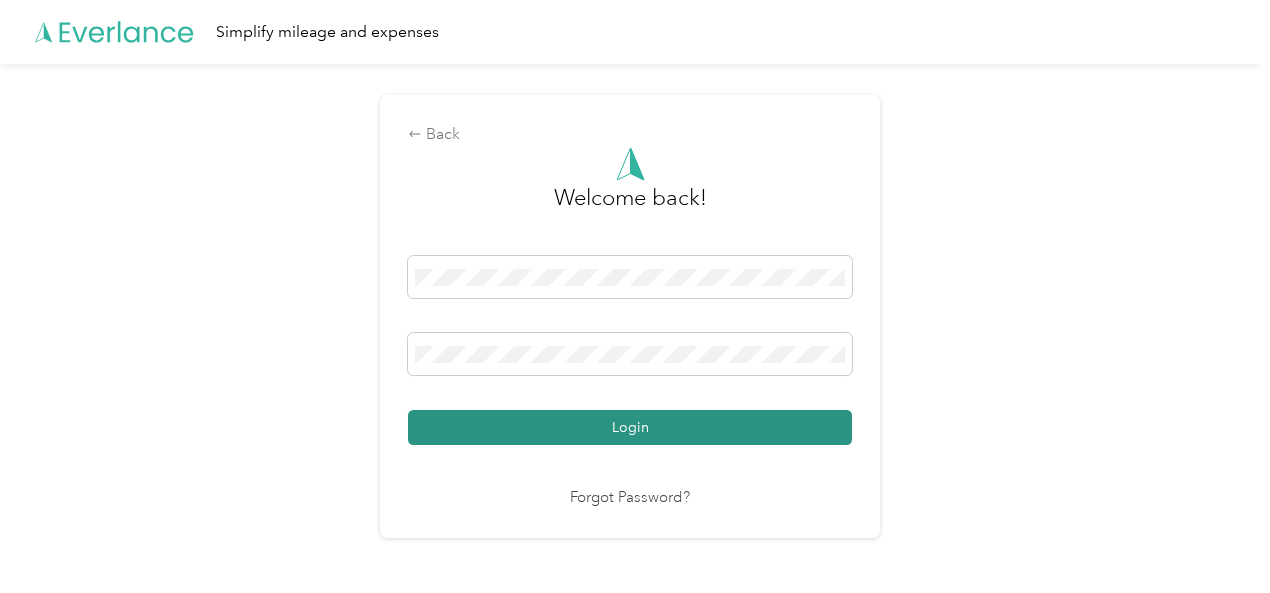 click on "Login" at bounding box center [630, 427] 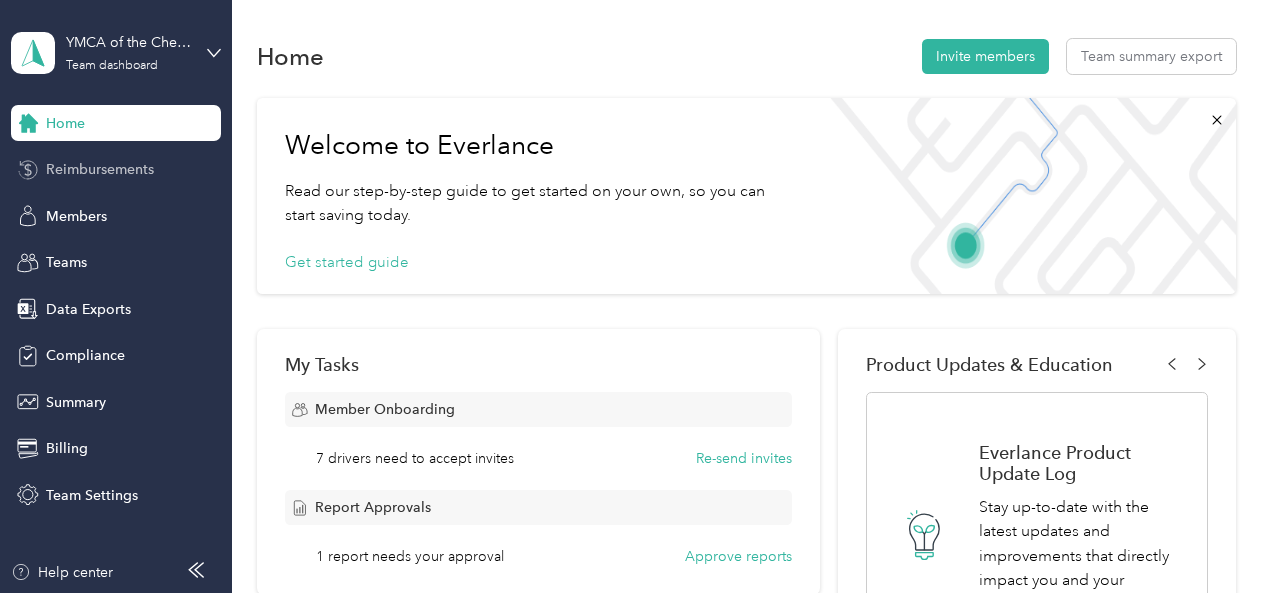 click on "Reimbursements" at bounding box center (100, 169) 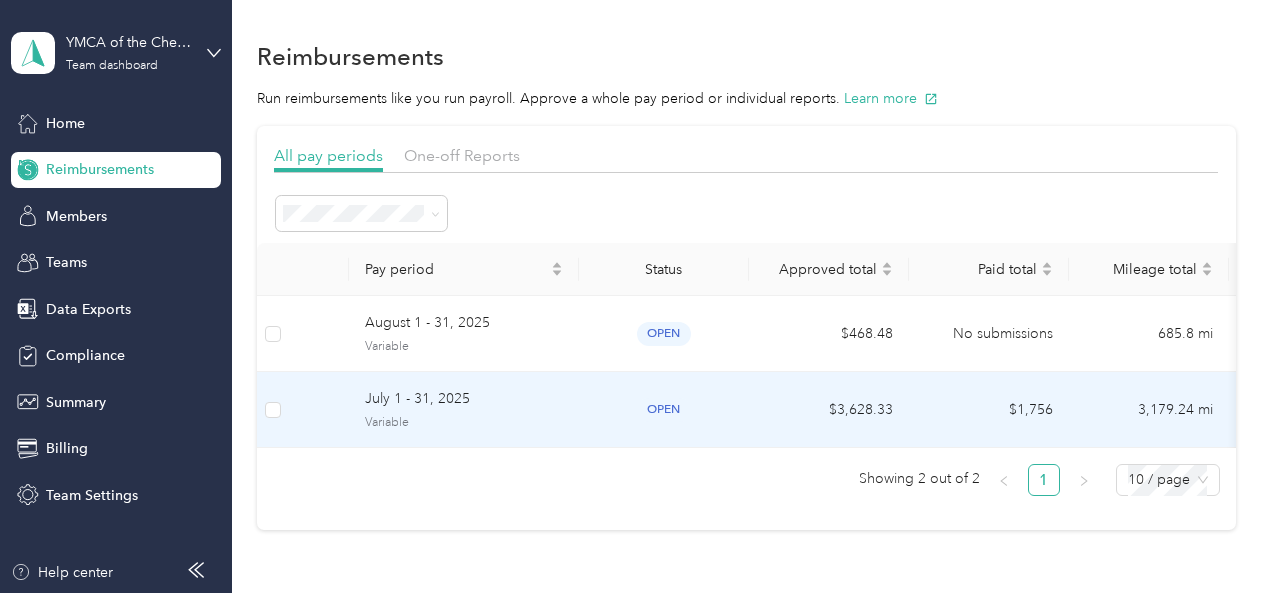 click on "July 1 - 31, 2025" at bounding box center [464, 399] 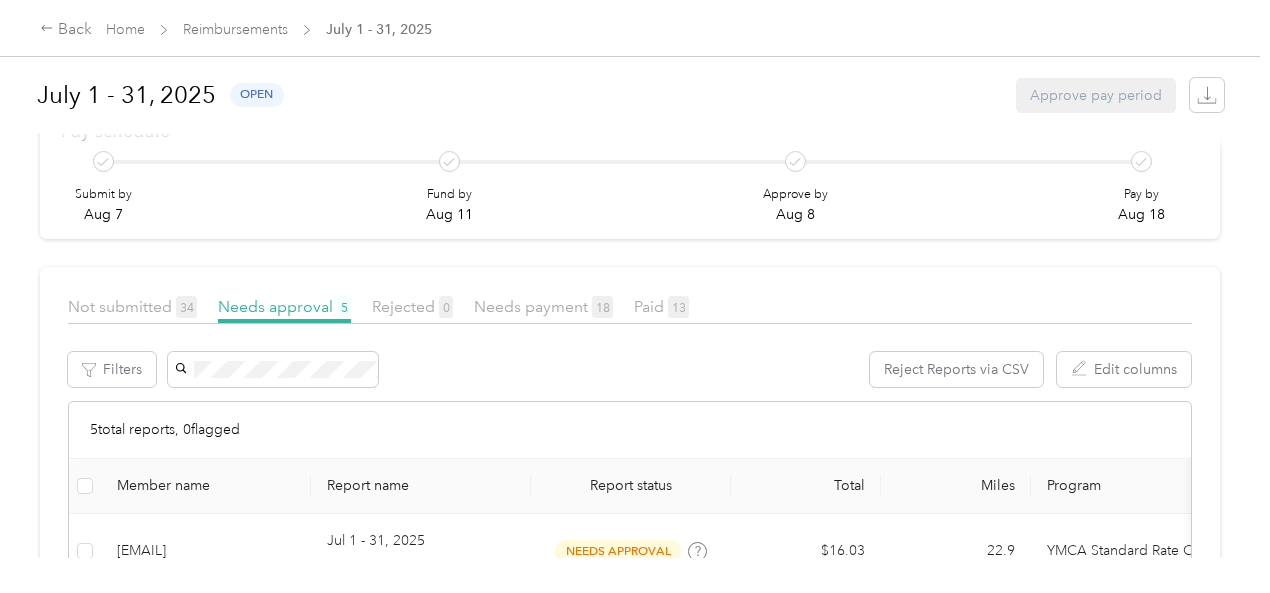 scroll, scrollTop: 100, scrollLeft: 0, axis: vertical 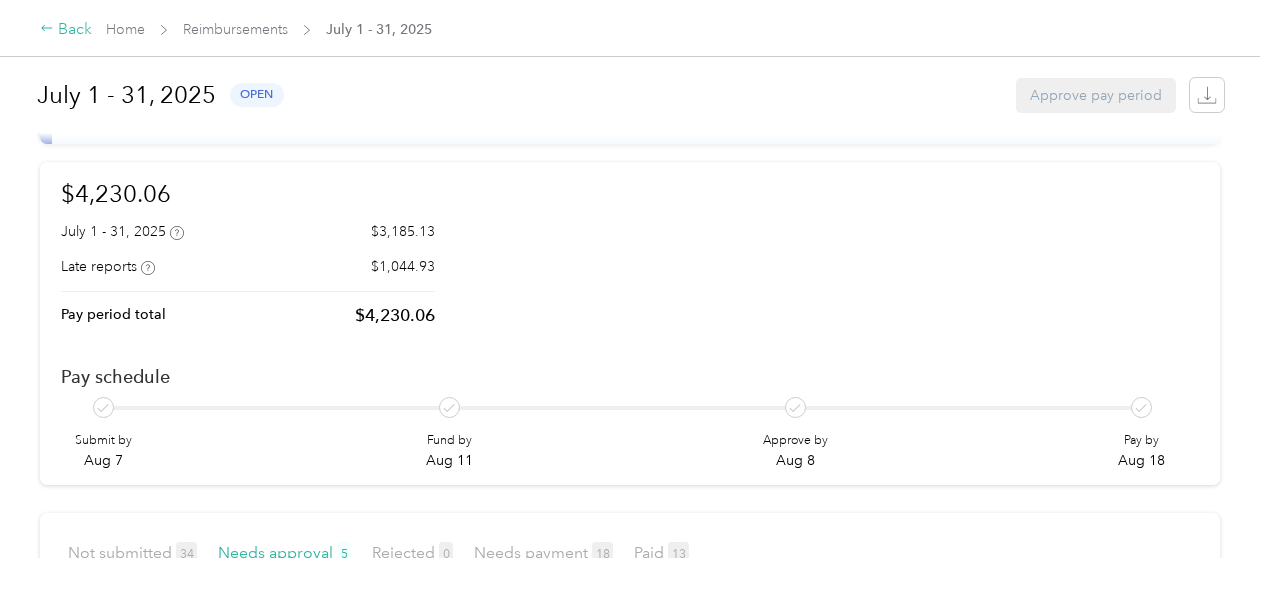 click 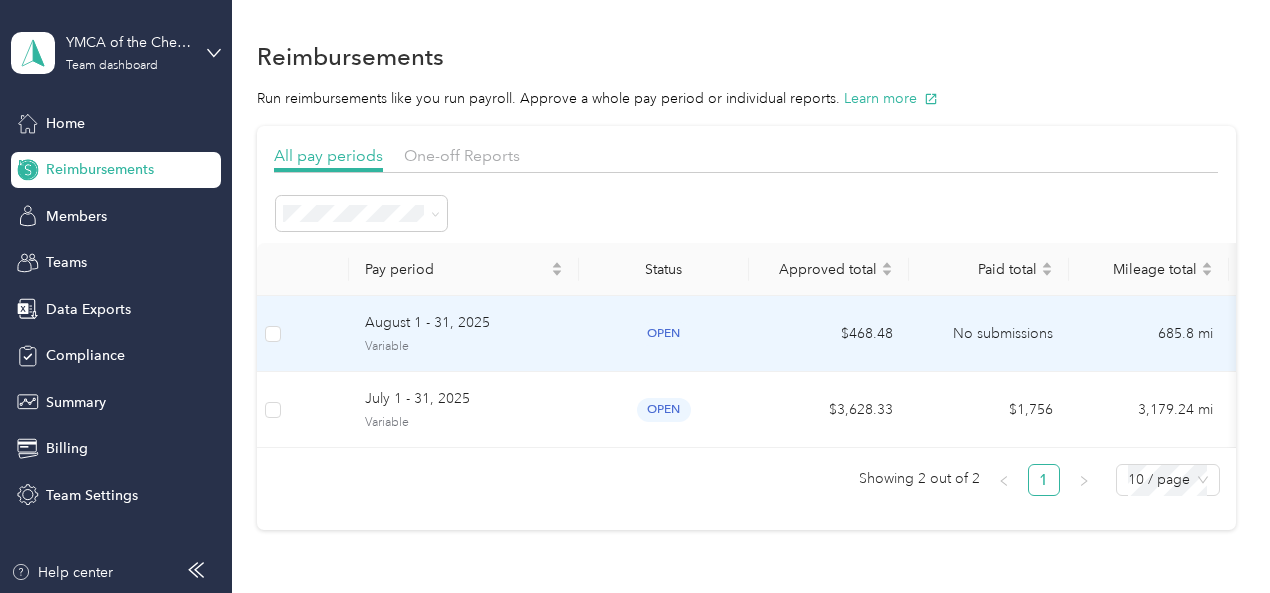 click on "August 1 - 31, 2025" at bounding box center (464, 323) 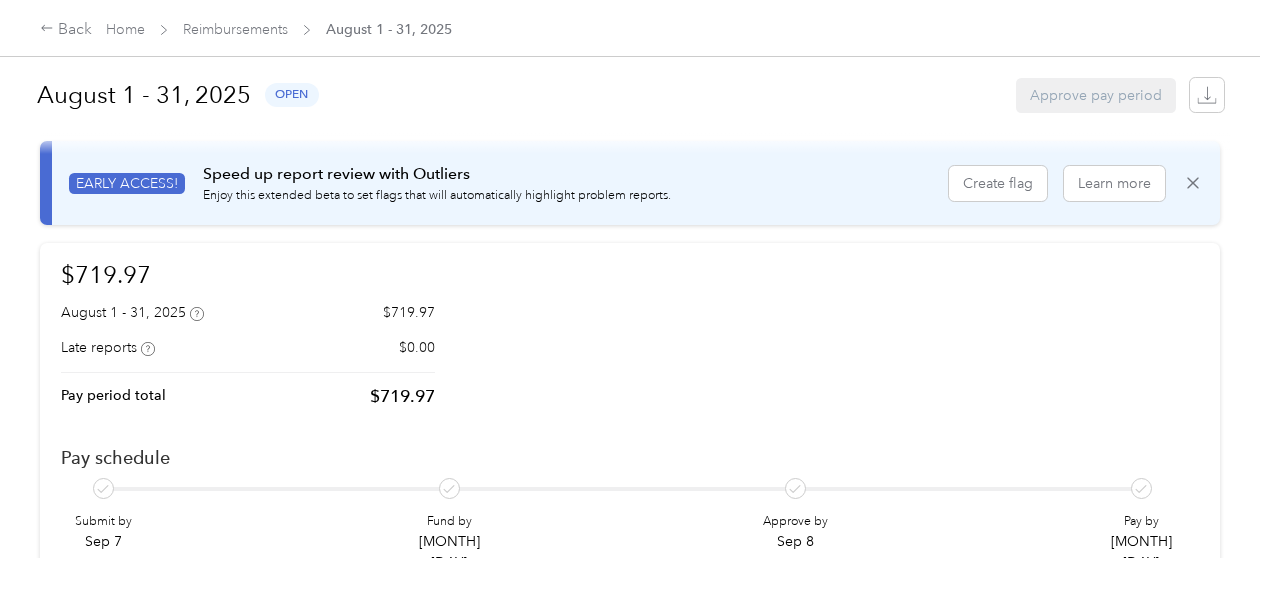scroll, scrollTop: 0, scrollLeft: 0, axis: both 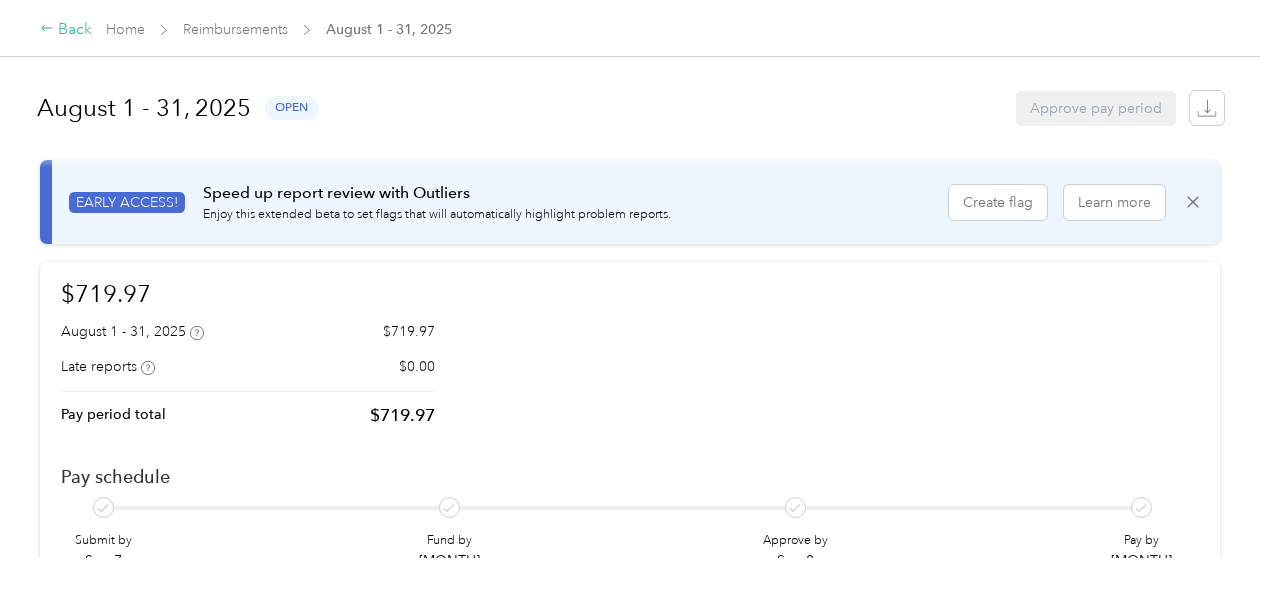 click 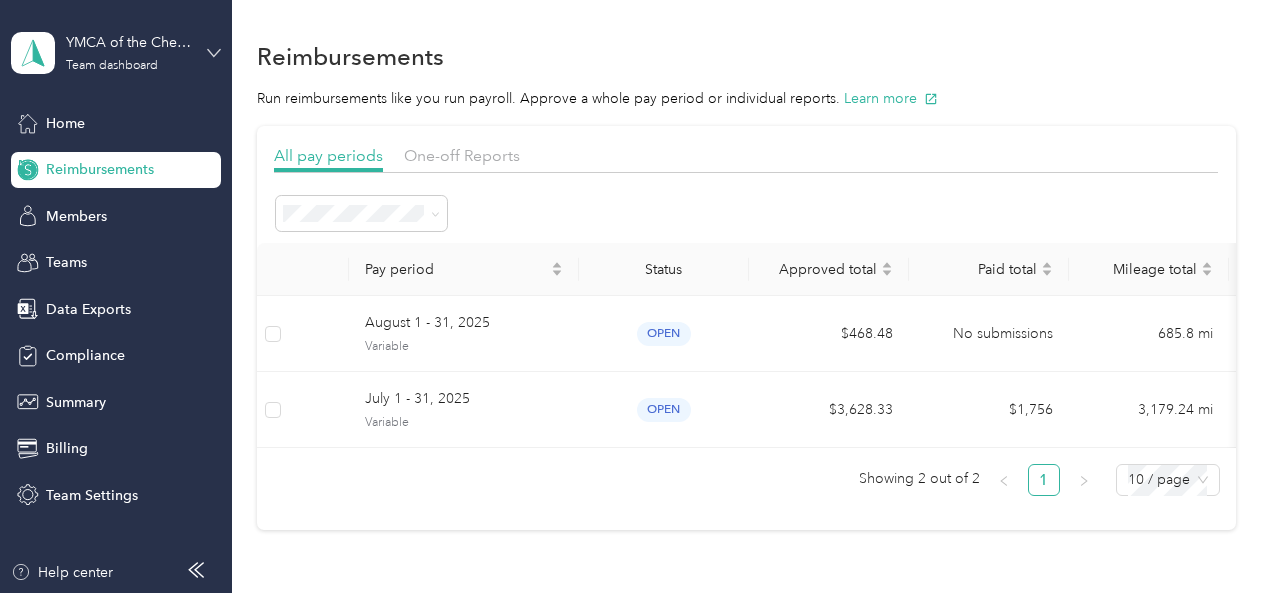click 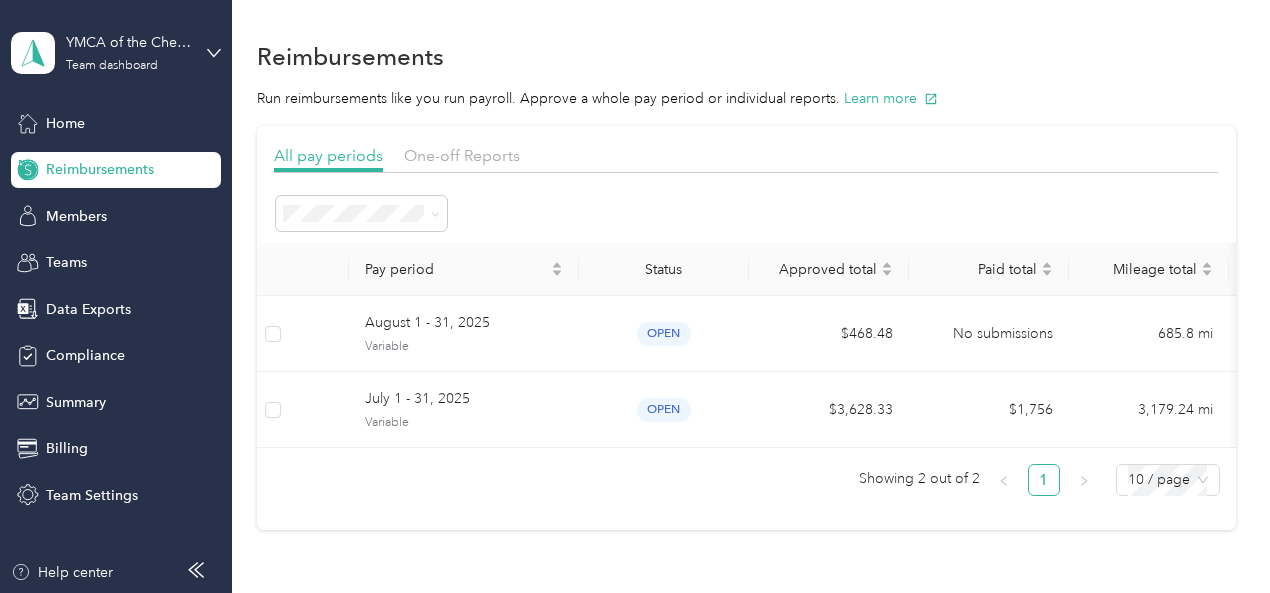 click on "Log out" at bounding box center (67, 243) 